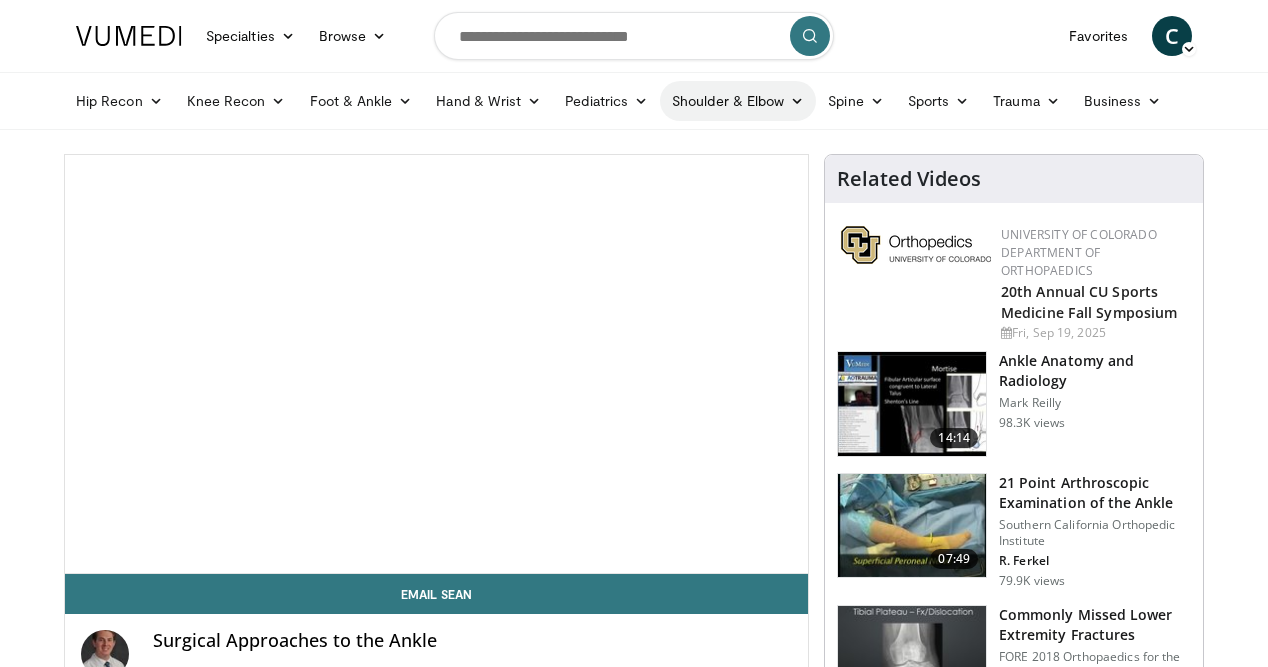 scroll, scrollTop: 0, scrollLeft: 0, axis: both 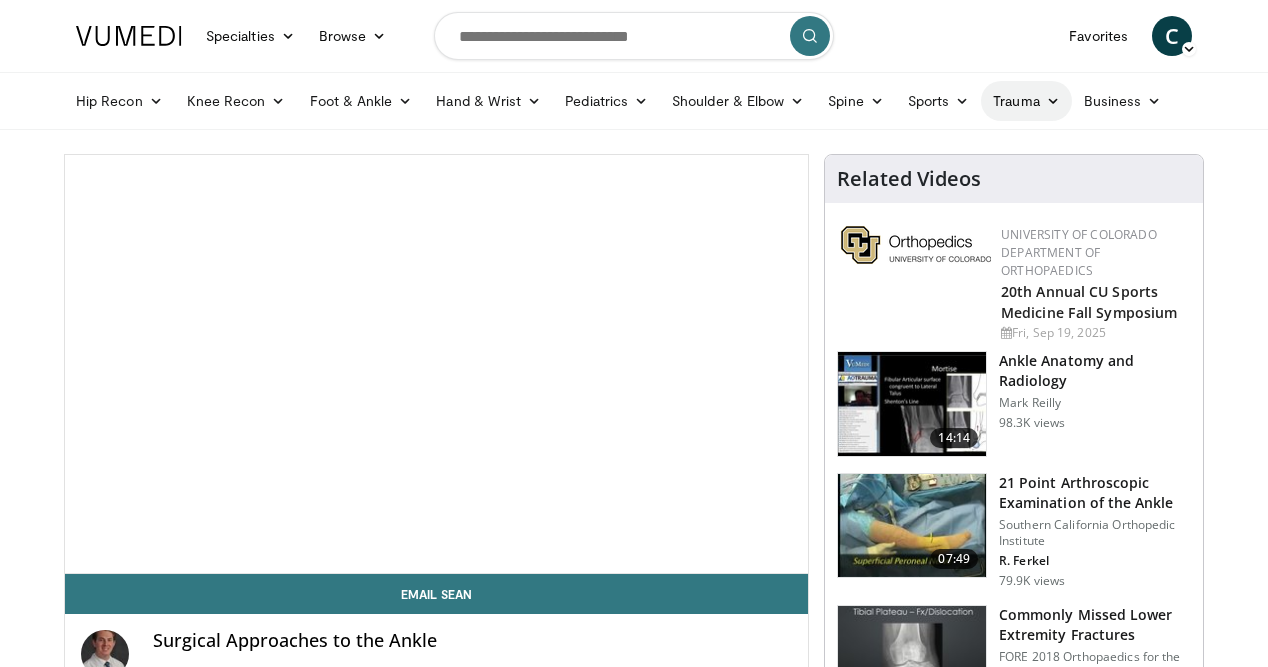 click on "Trauma" at bounding box center (1026, 101) 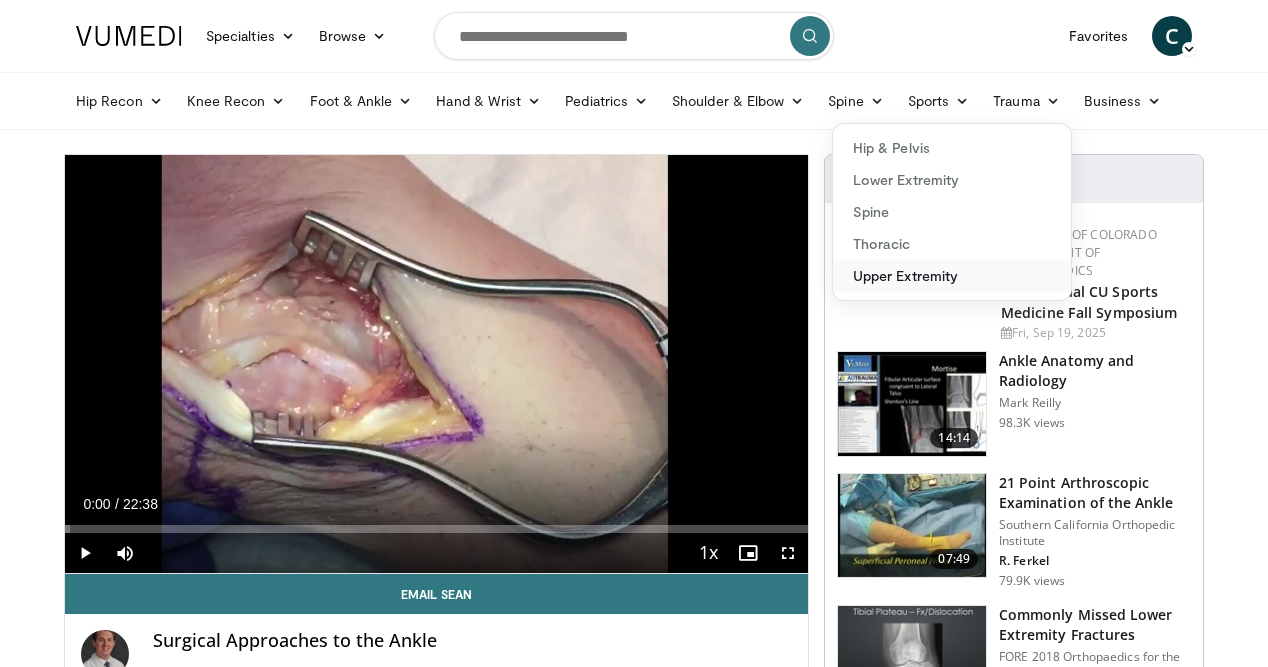click on "Upper Extremity" at bounding box center (952, 276) 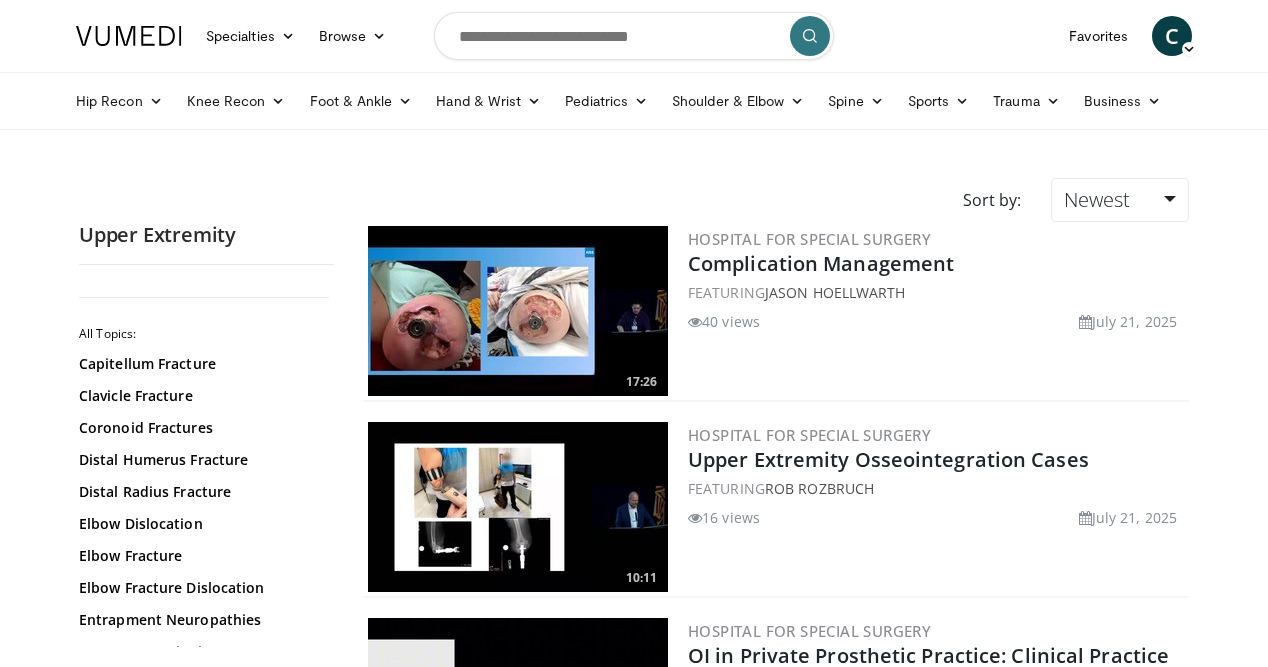 scroll, scrollTop: 0, scrollLeft: 0, axis: both 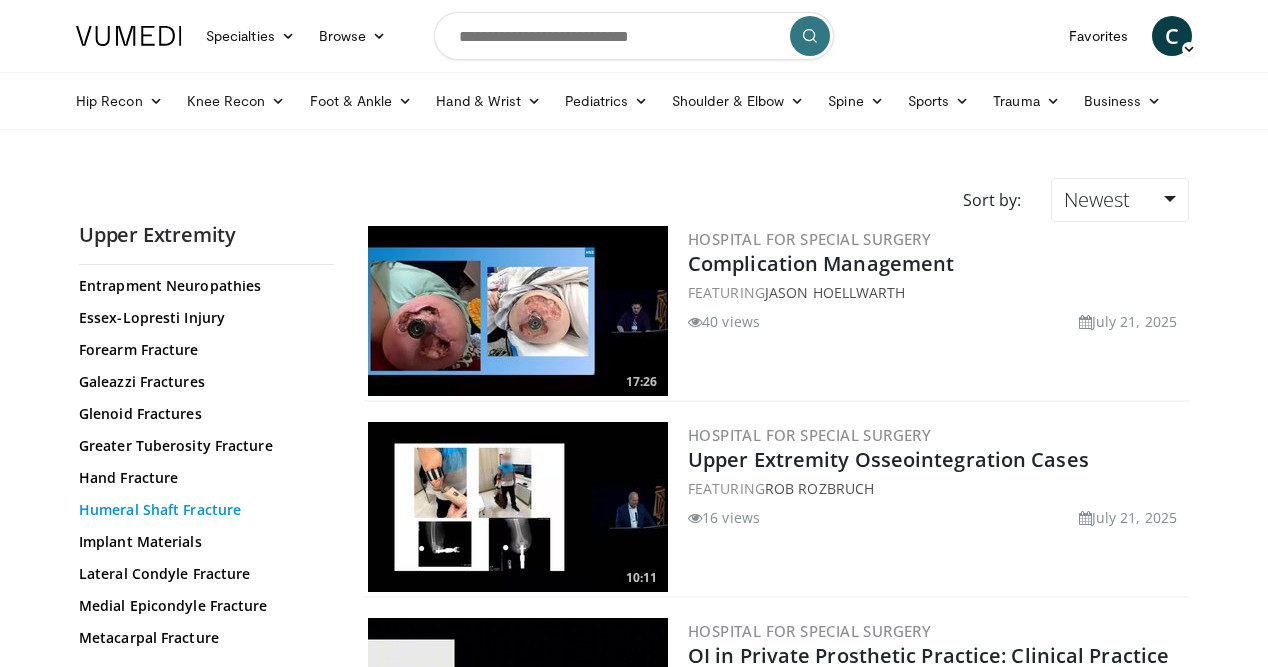 click on "Humeral Shaft Fracture" at bounding box center (201, 510) 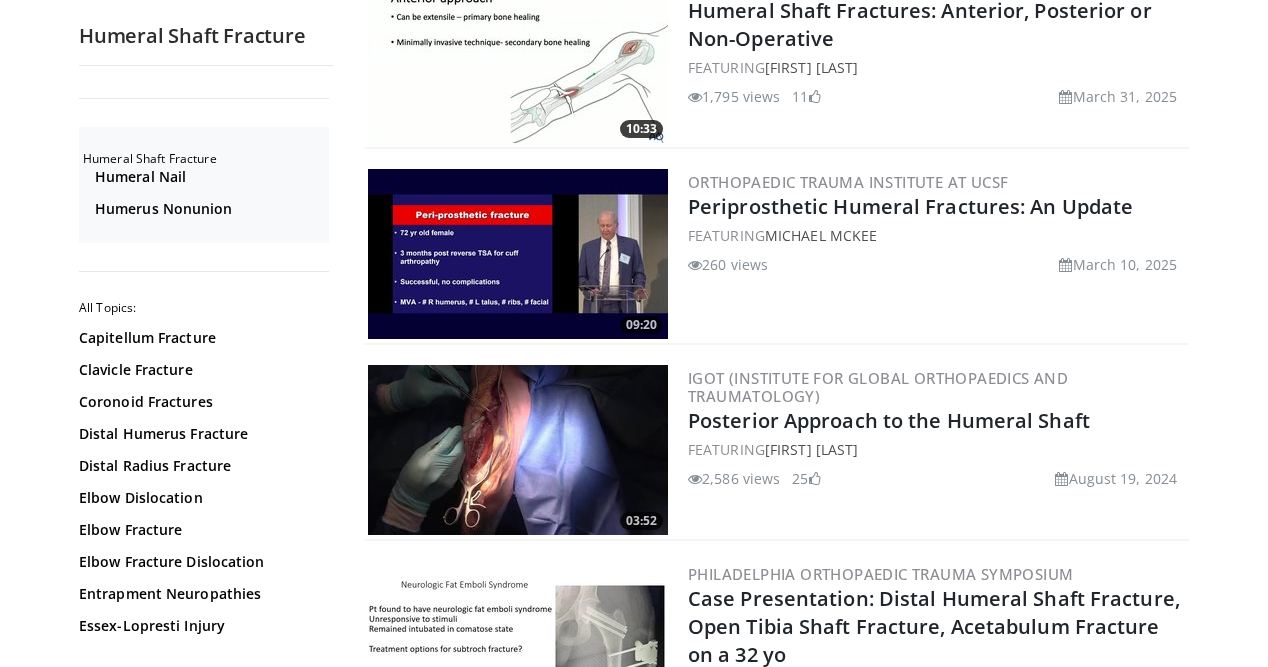 scroll, scrollTop: 834, scrollLeft: 0, axis: vertical 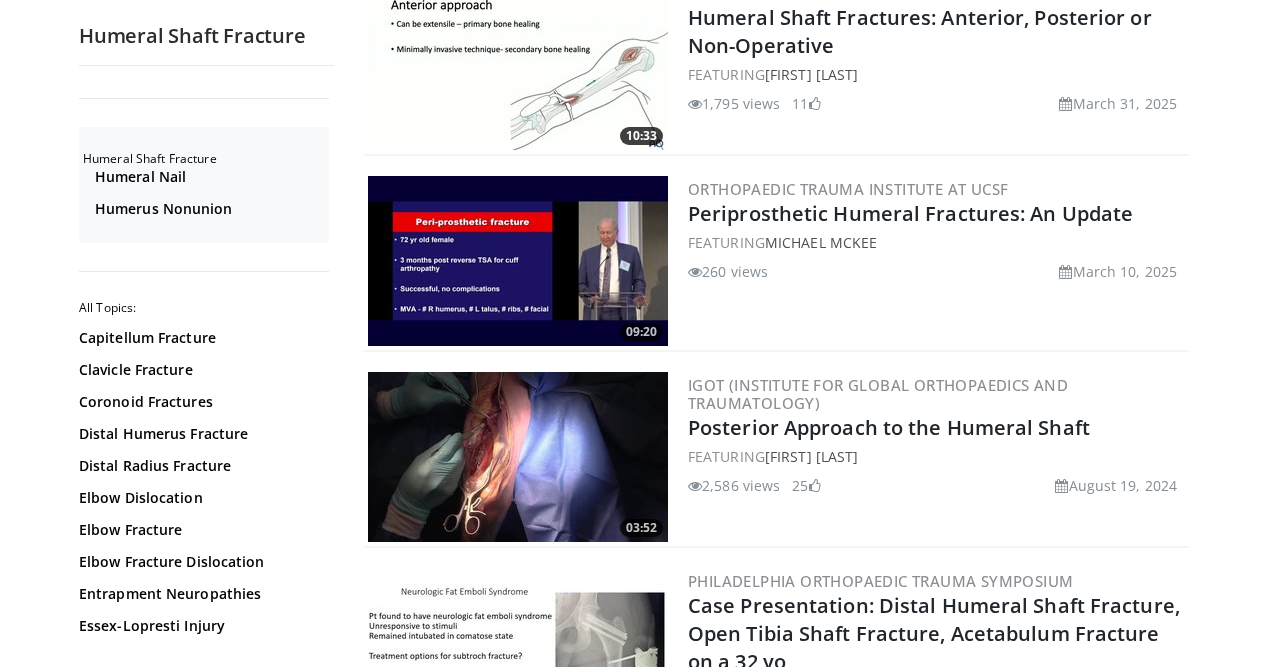 click at bounding box center (518, 457) 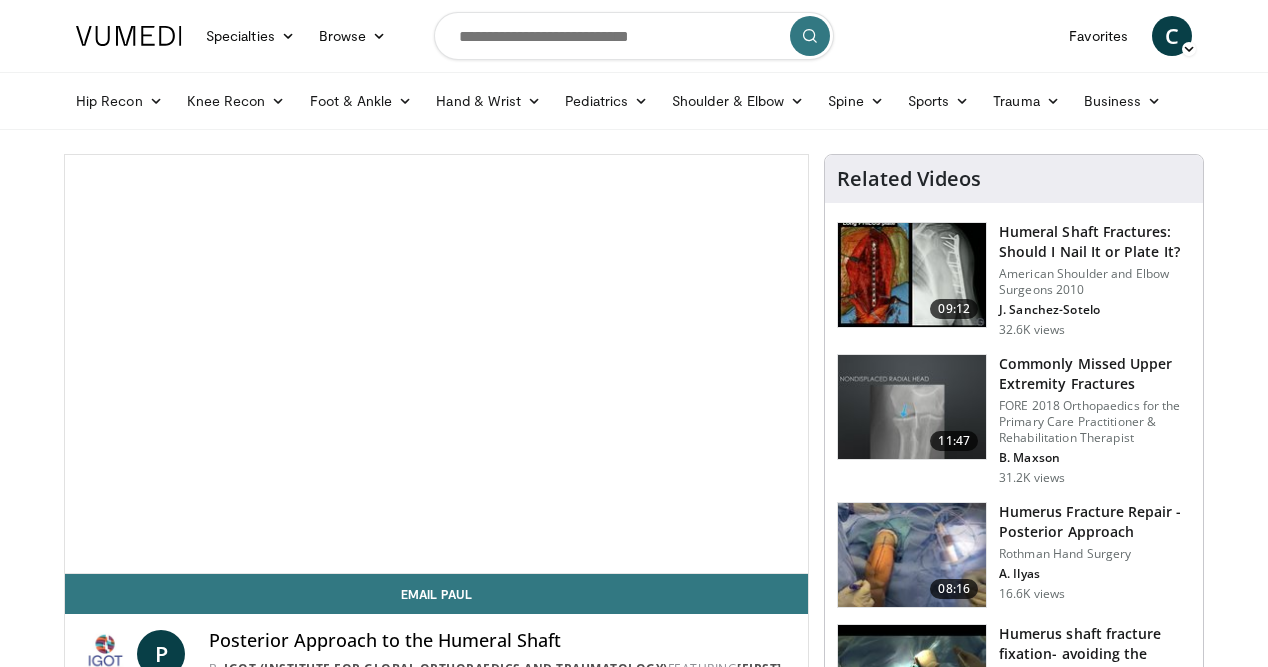 scroll, scrollTop: 0, scrollLeft: 0, axis: both 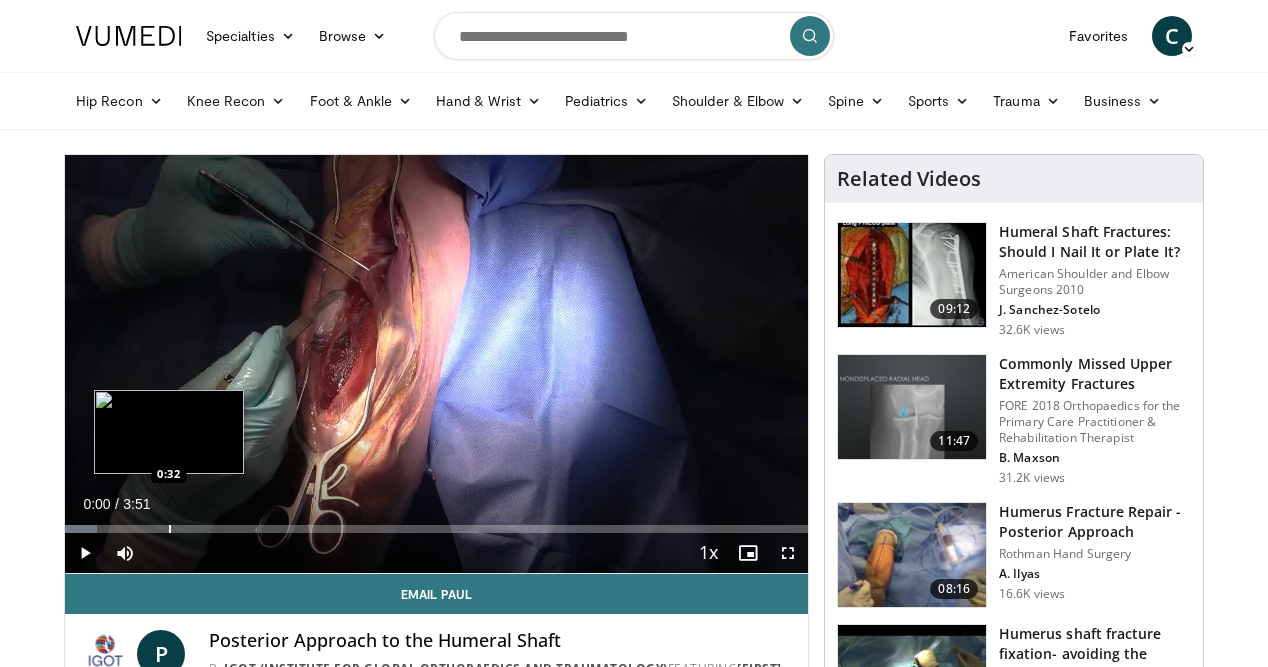 click on "Loaded :  4.29% 0:00 0:32" at bounding box center (436, 523) 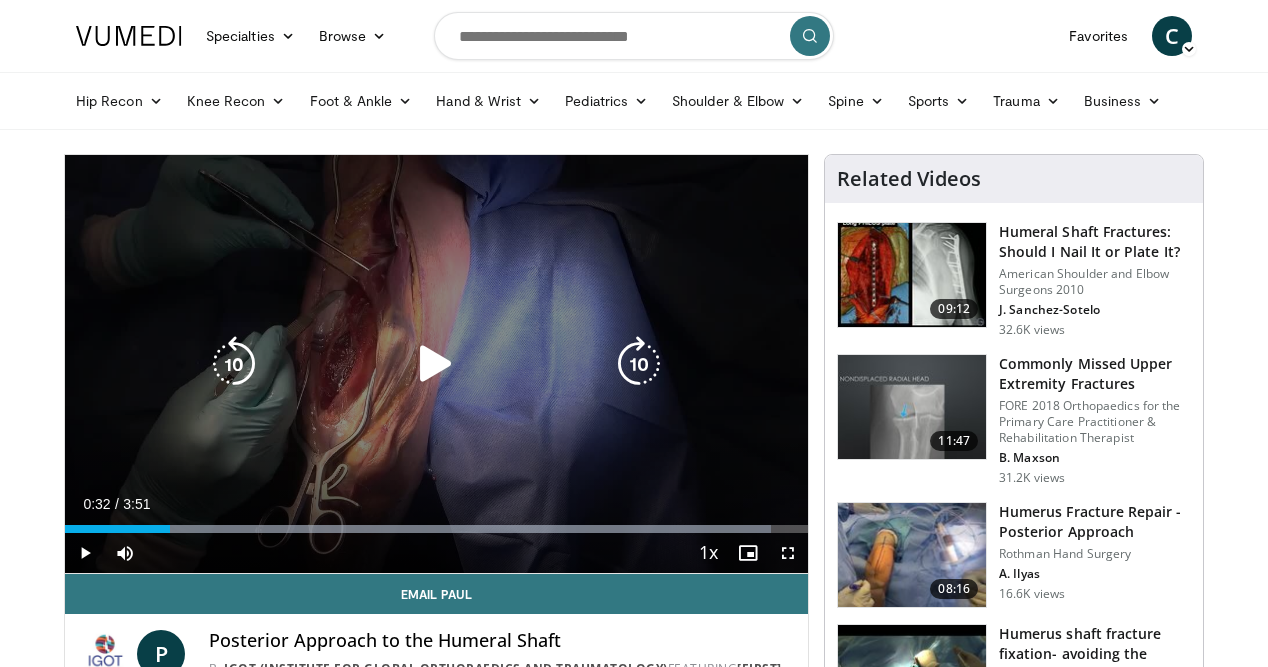 click at bounding box center (436, 364) 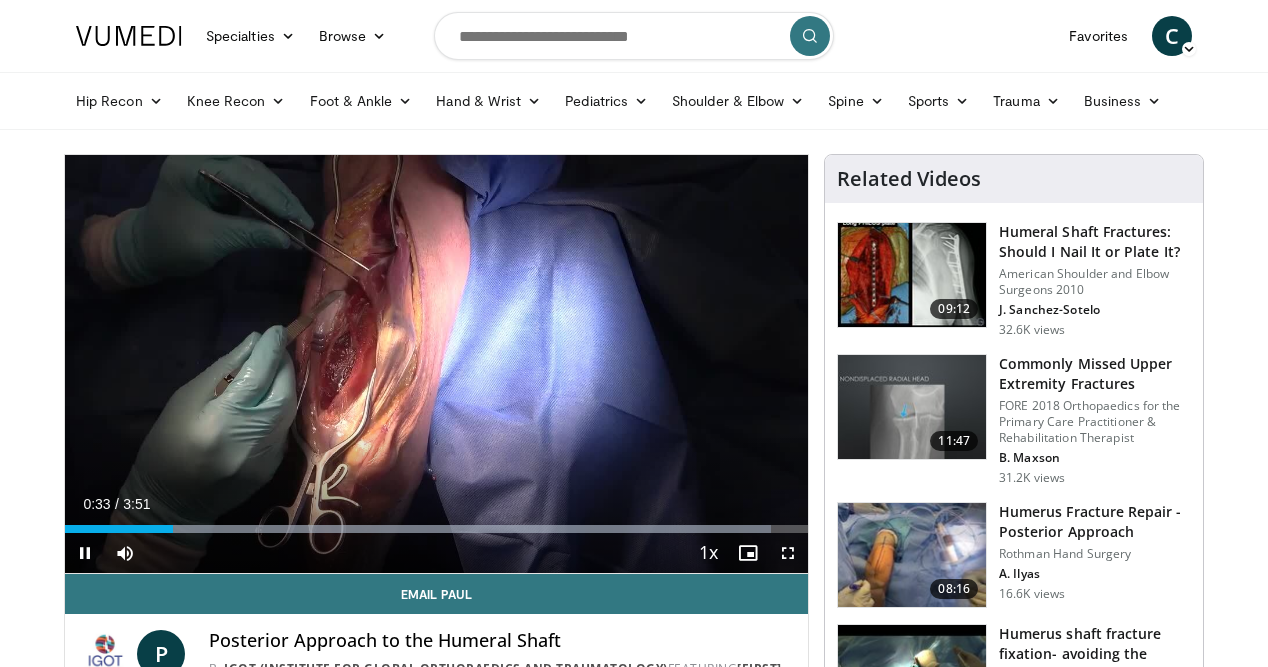 click at bounding box center (788, 553) 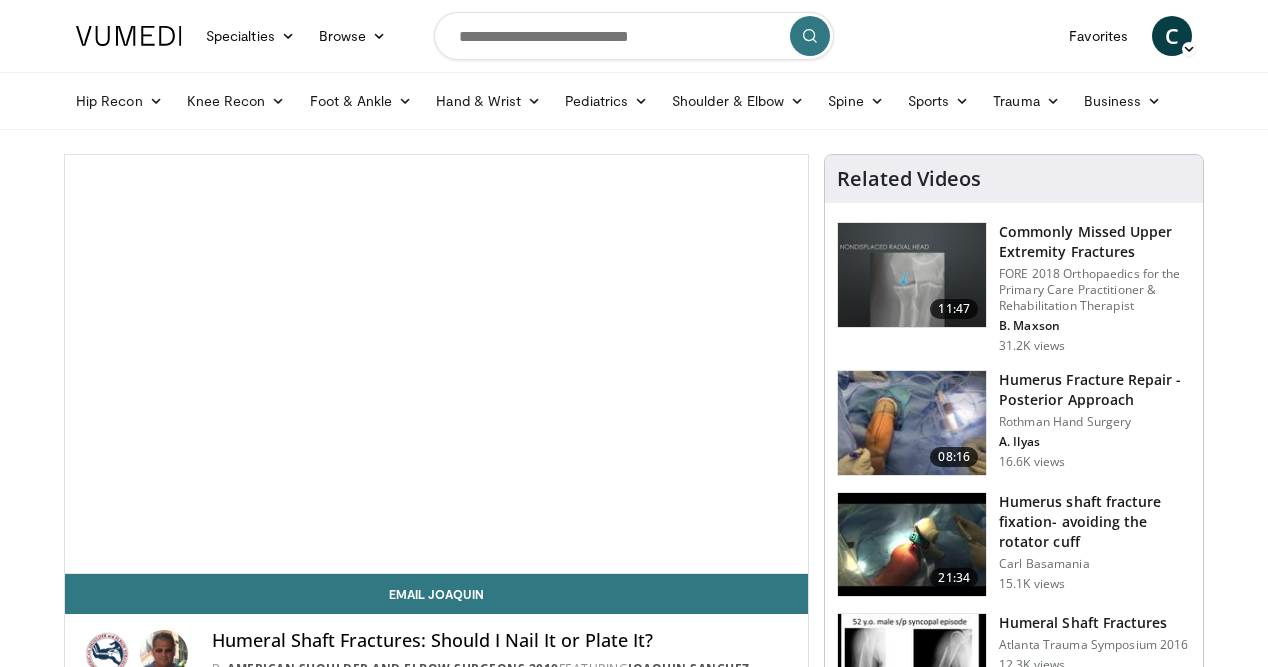 scroll, scrollTop: 0, scrollLeft: 0, axis: both 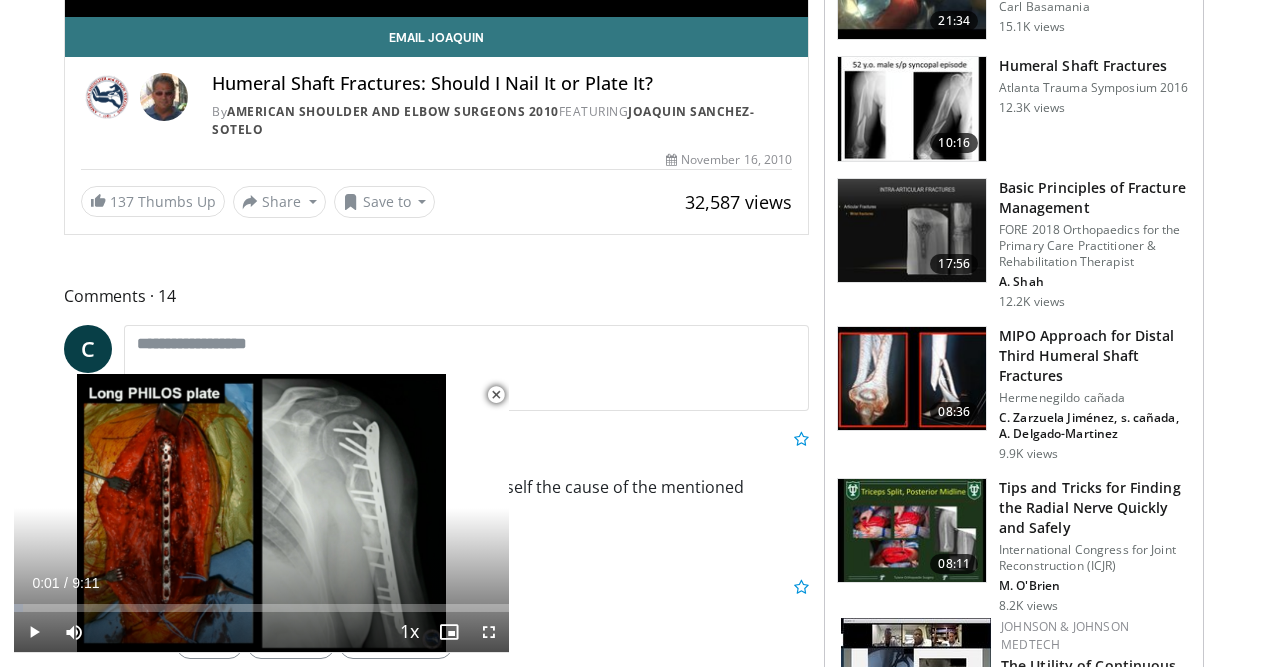 click at bounding box center (912, 379) 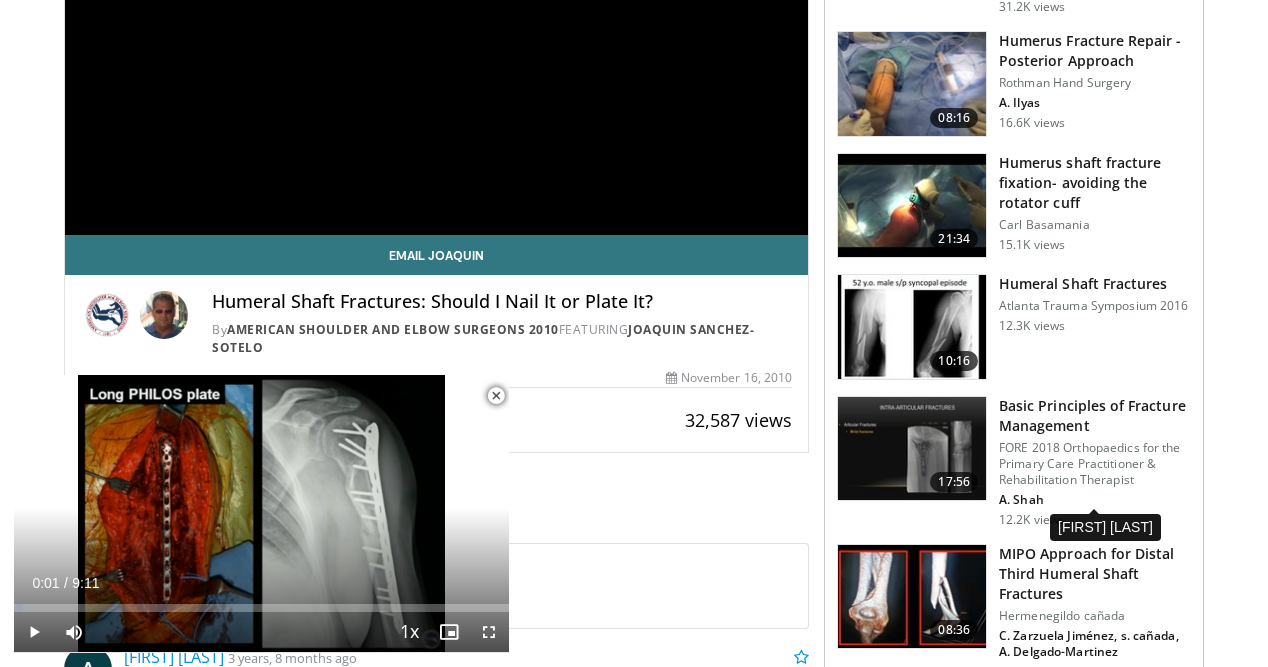 scroll, scrollTop: 340, scrollLeft: 0, axis: vertical 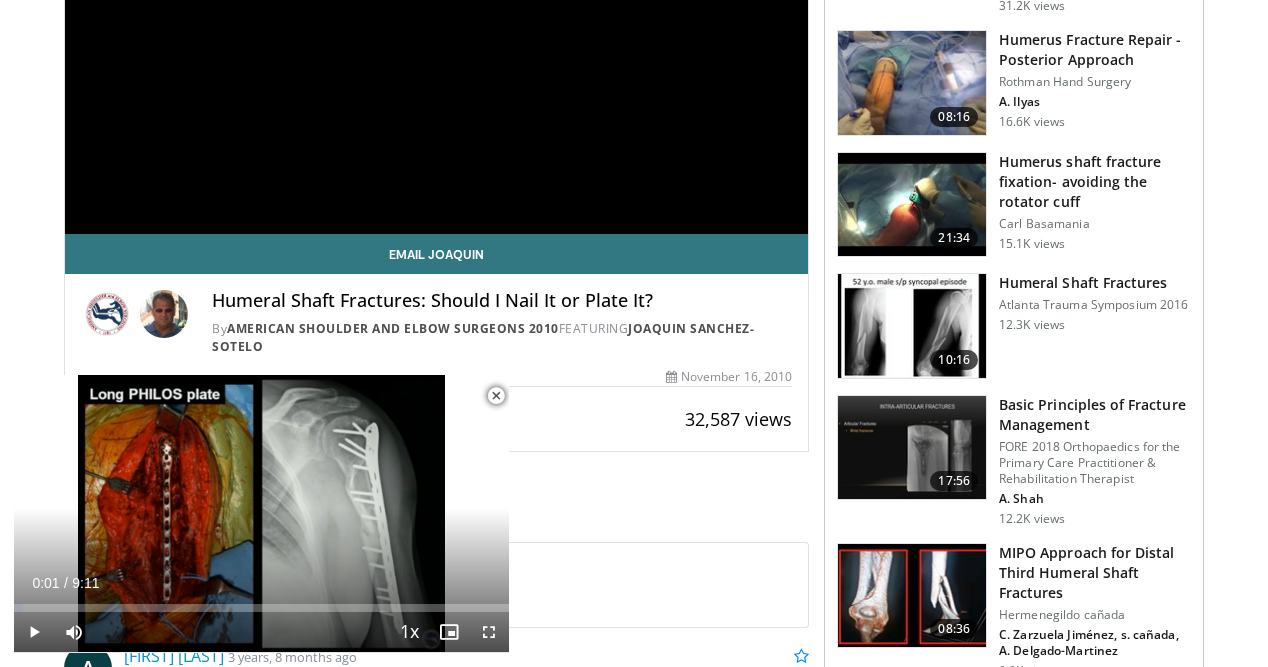 click at bounding box center [912, 326] 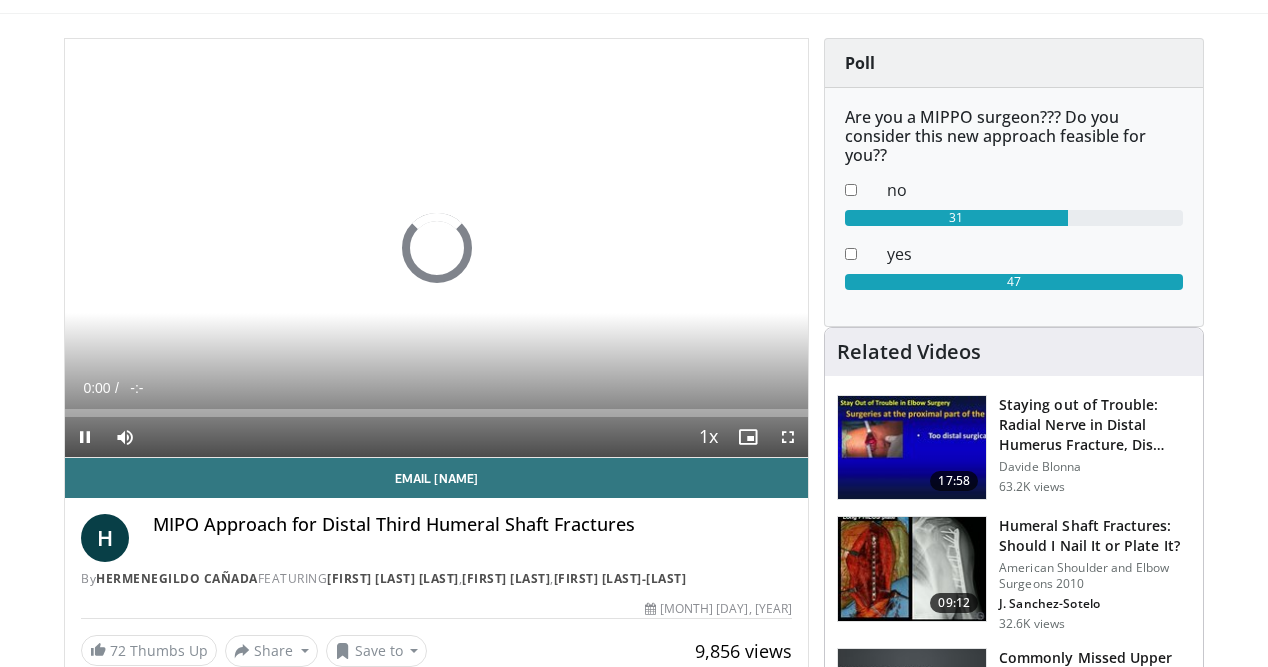 scroll, scrollTop: 0, scrollLeft: 0, axis: both 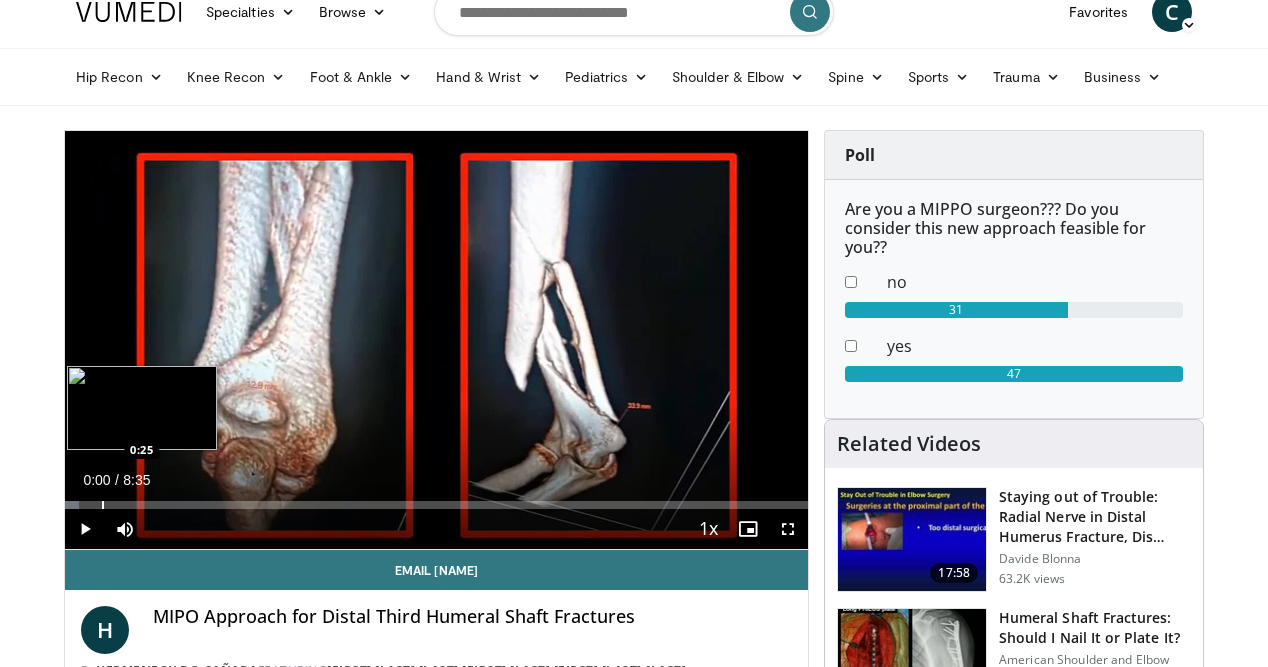 click on "Loaded :  1.94% 0:00 0:25" at bounding box center [436, 499] 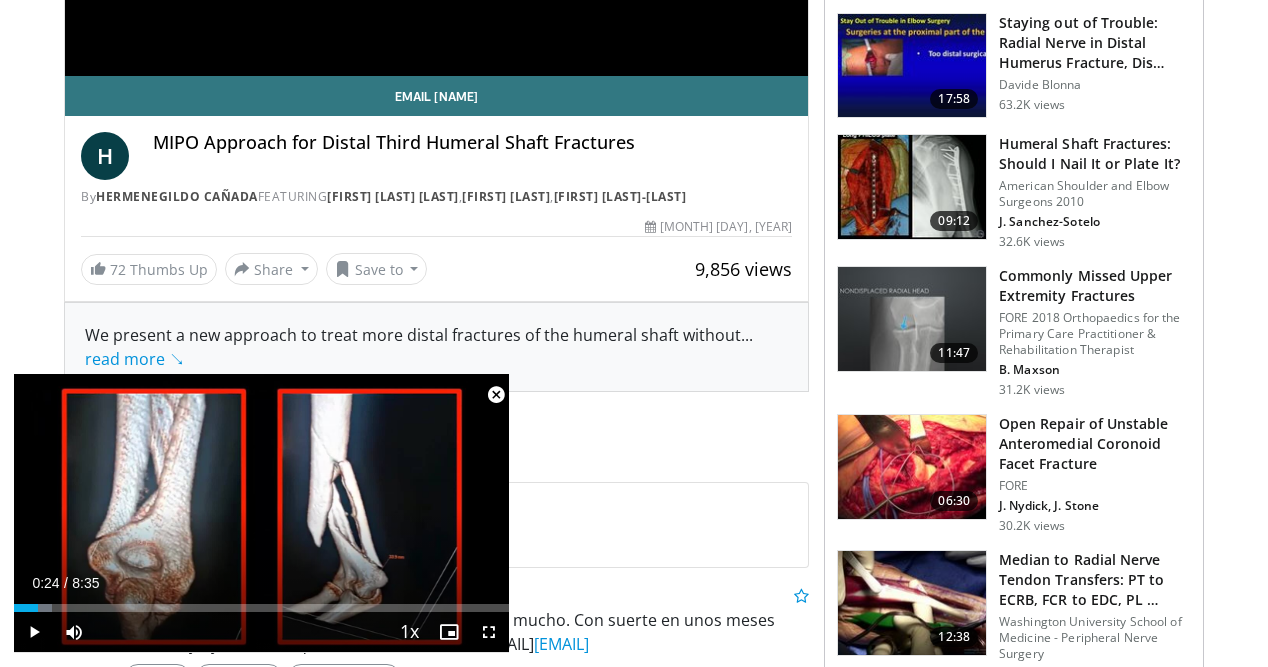 scroll, scrollTop: 517, scrollLeft: 0, axis: vertical 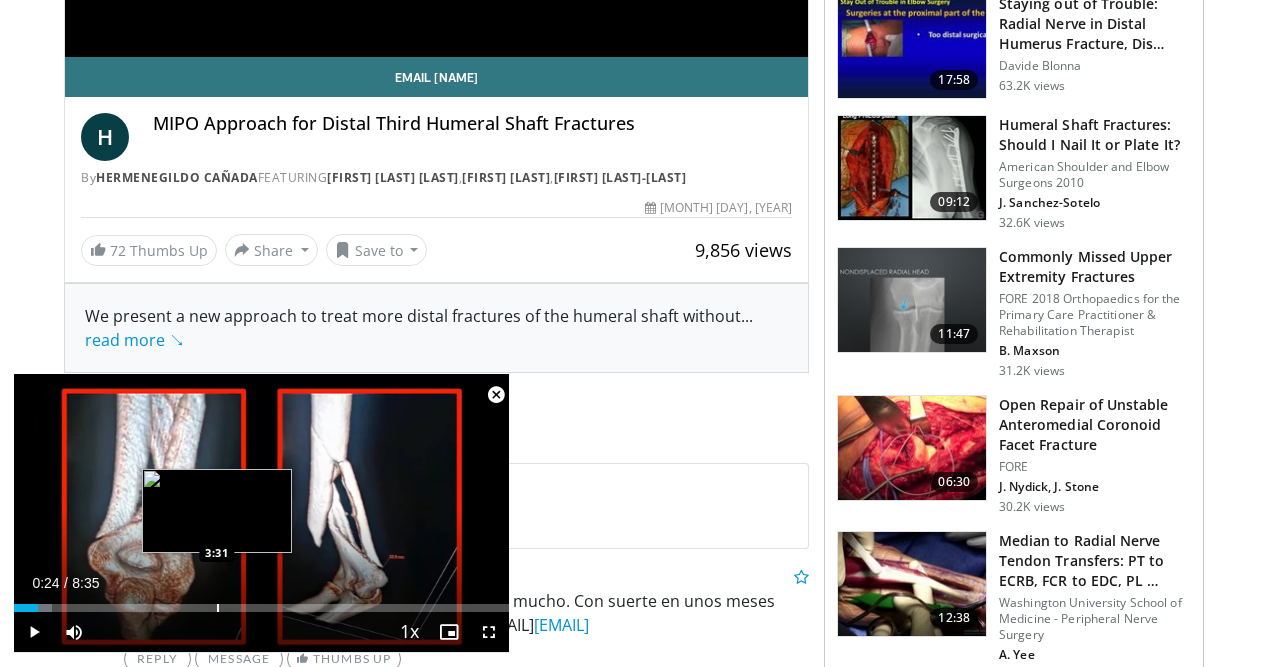 click on "Loaded :  7.76% 0:24 3:31" at bounding box center [261, 602] 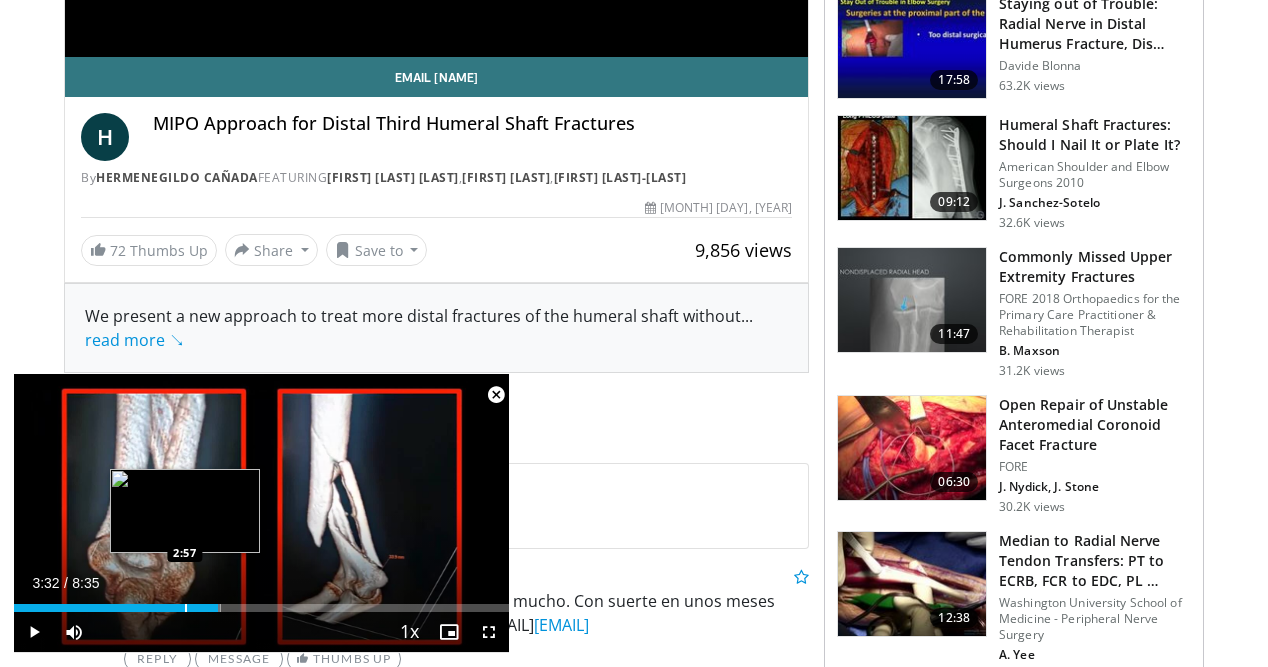 click on "Loaded :  41.72% 3:32 2:57" at bounding box center [261, 602] 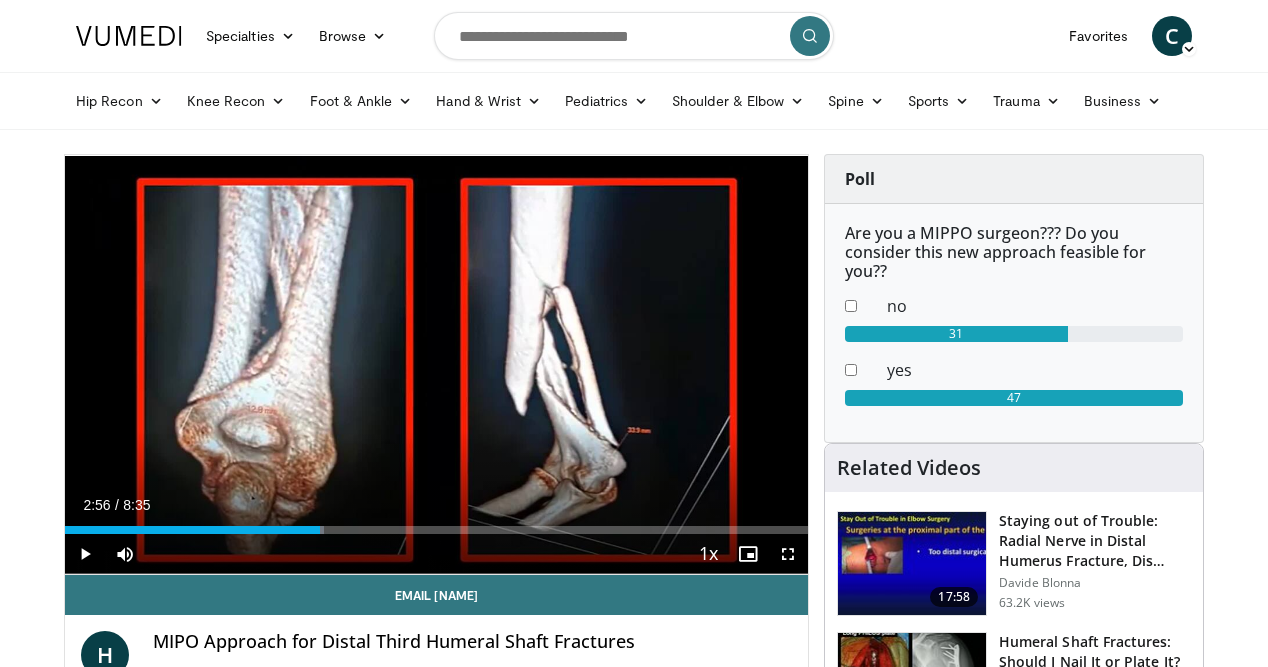 scroll, scrollTop: 0, scrollLeft: 0, axis: both 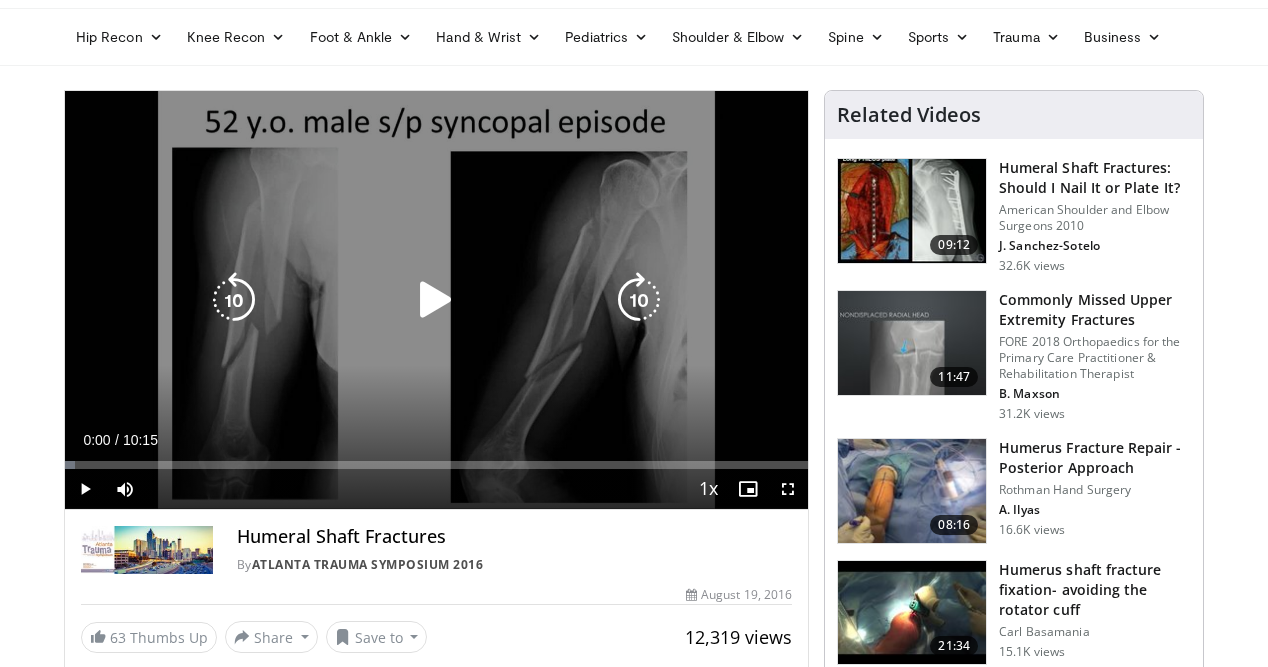 click at bounding box center (436, 300) 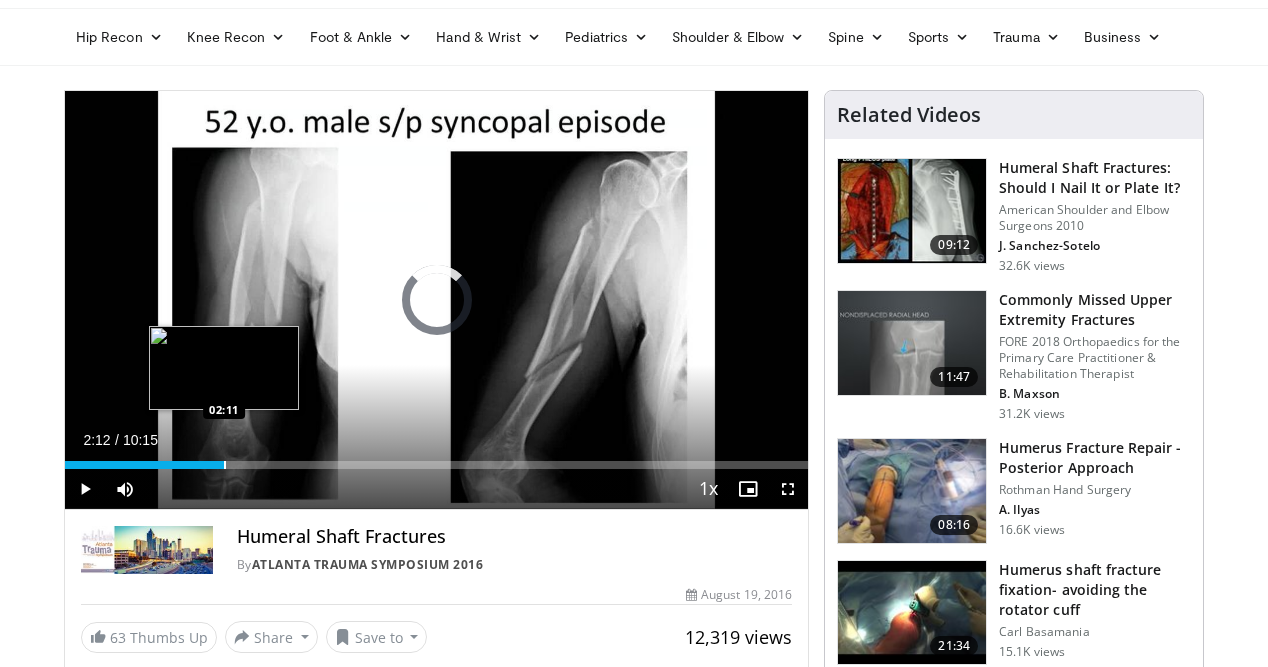 click at bounding box center [225, 465] 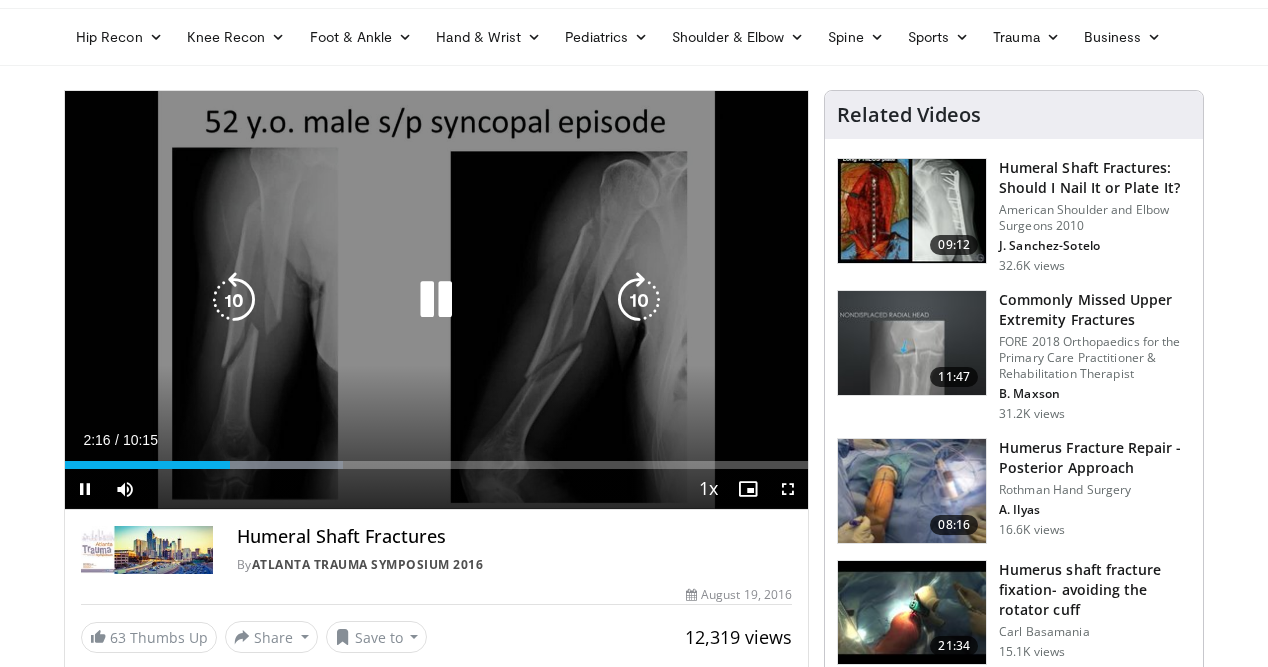 click on "10 seconds
Tap to unmute" at bounding box center (436, 300) 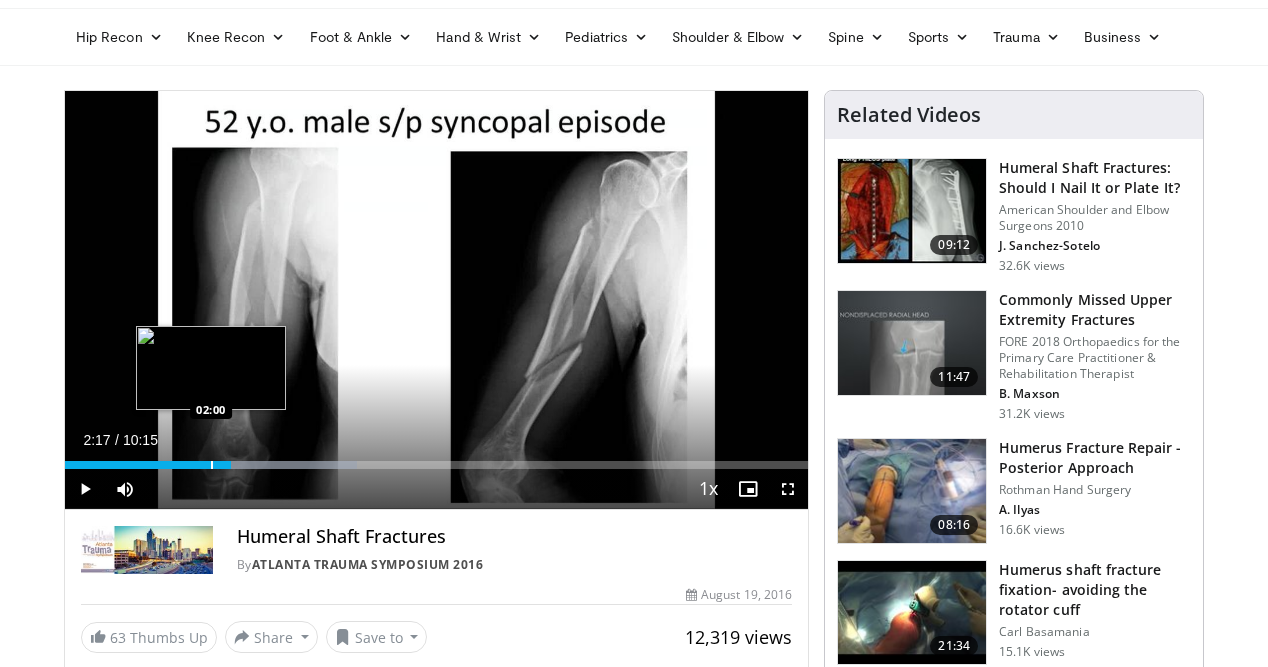 click on "Loaded :  39.30% 02:17 02:00" at bounding box center (436, 459) 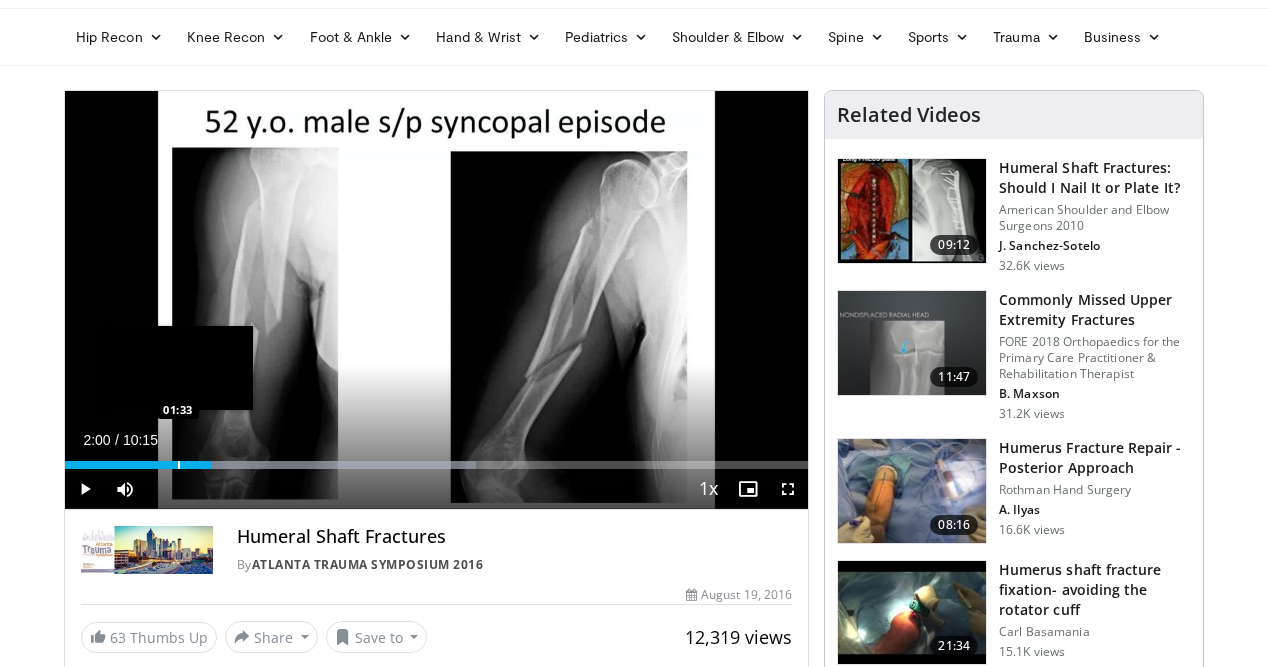 click at bounding box center (179, 465) 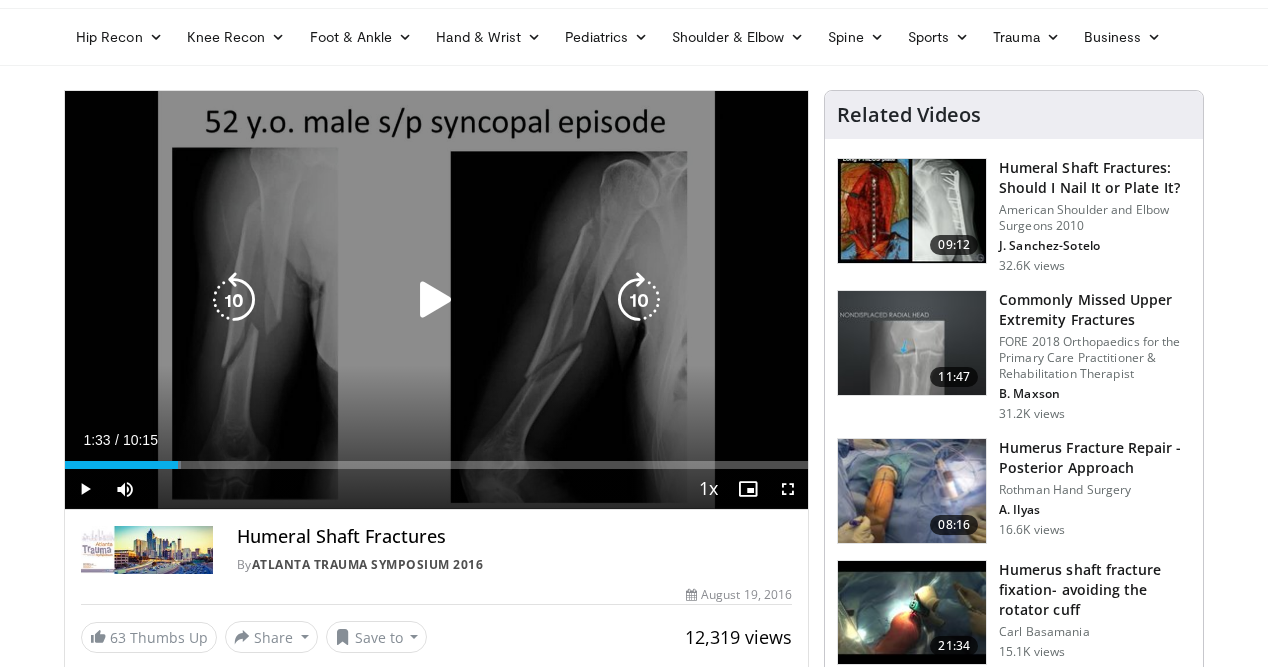 click on "10 seconds
Tap to unmute" at bounding box center (436, 300) 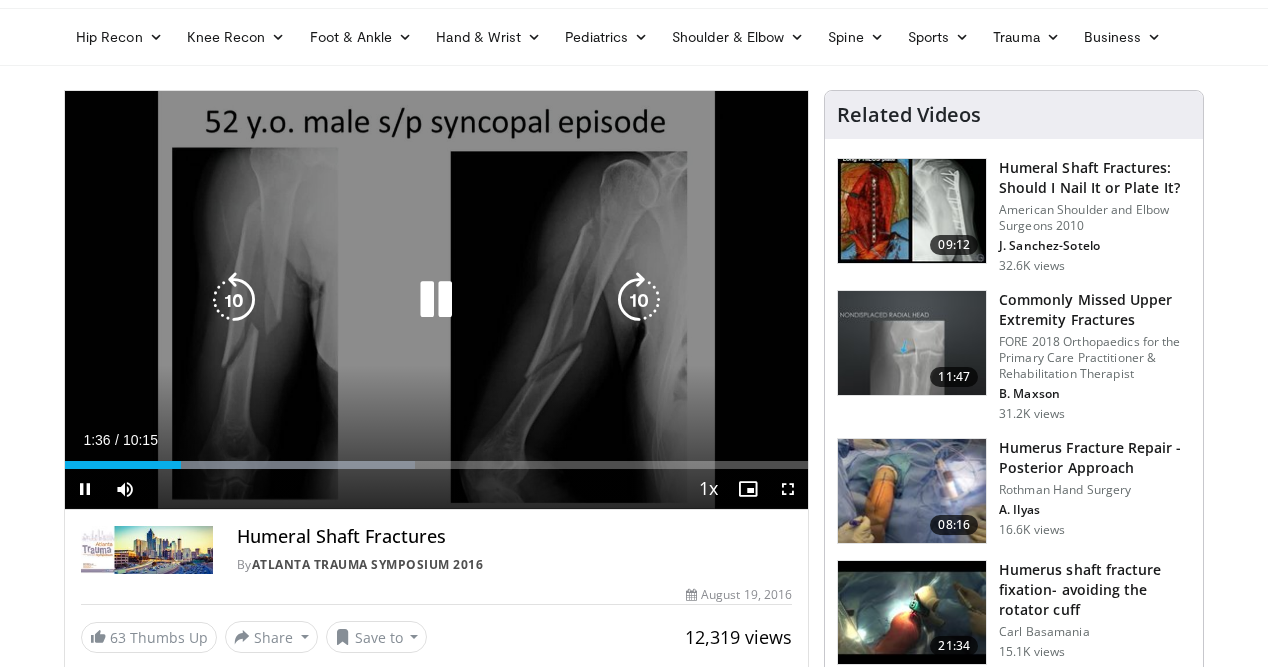 click on "10 seconds
Tap to unmute" at bounding box center [436, 300] 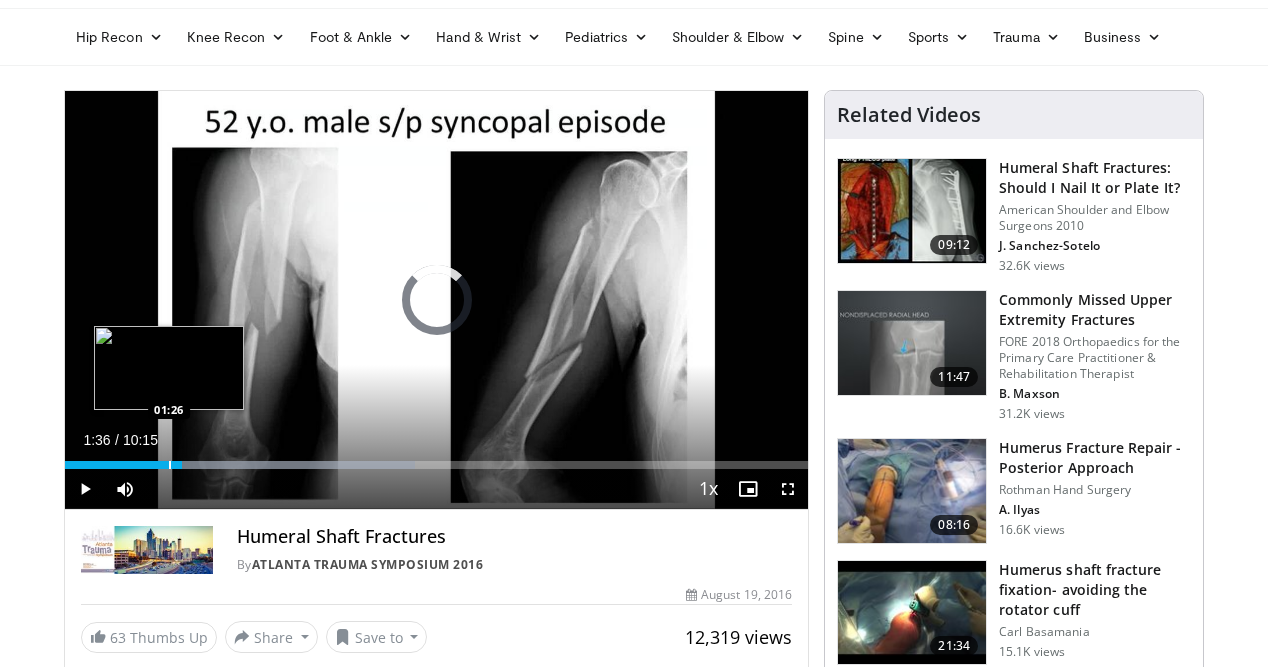 click at bounding box center (170, 465) 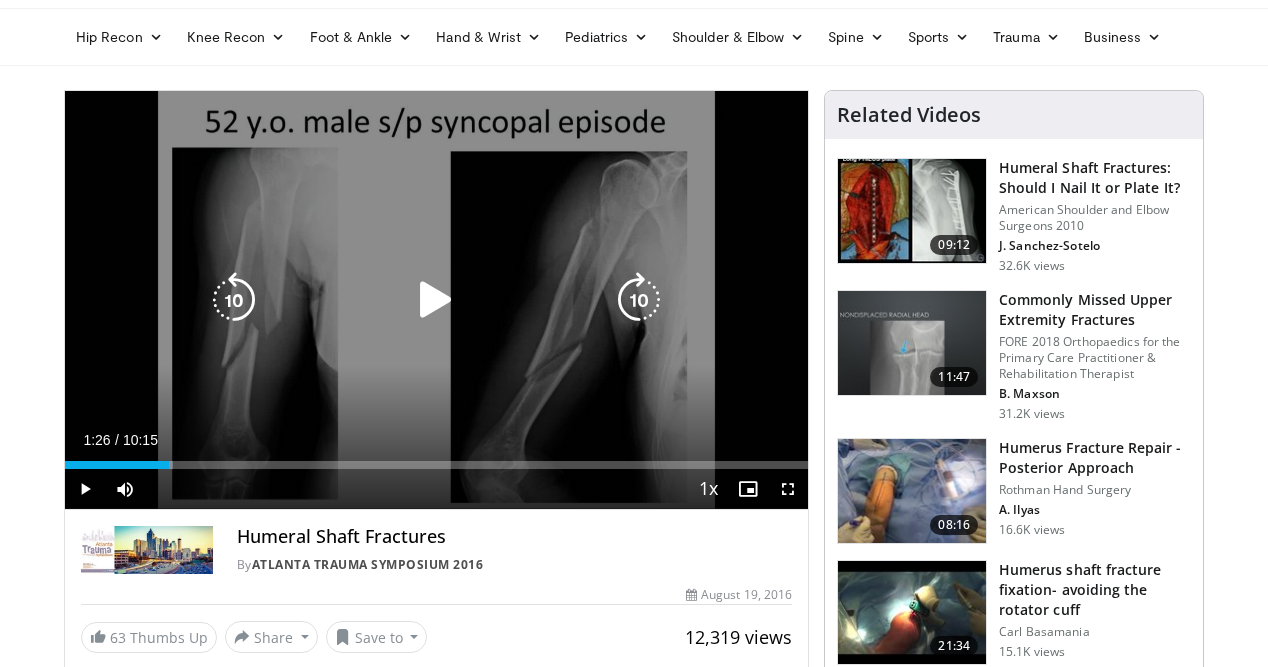 click on "10 seconds
Tap to unmute" at bounding box center (436, 300) 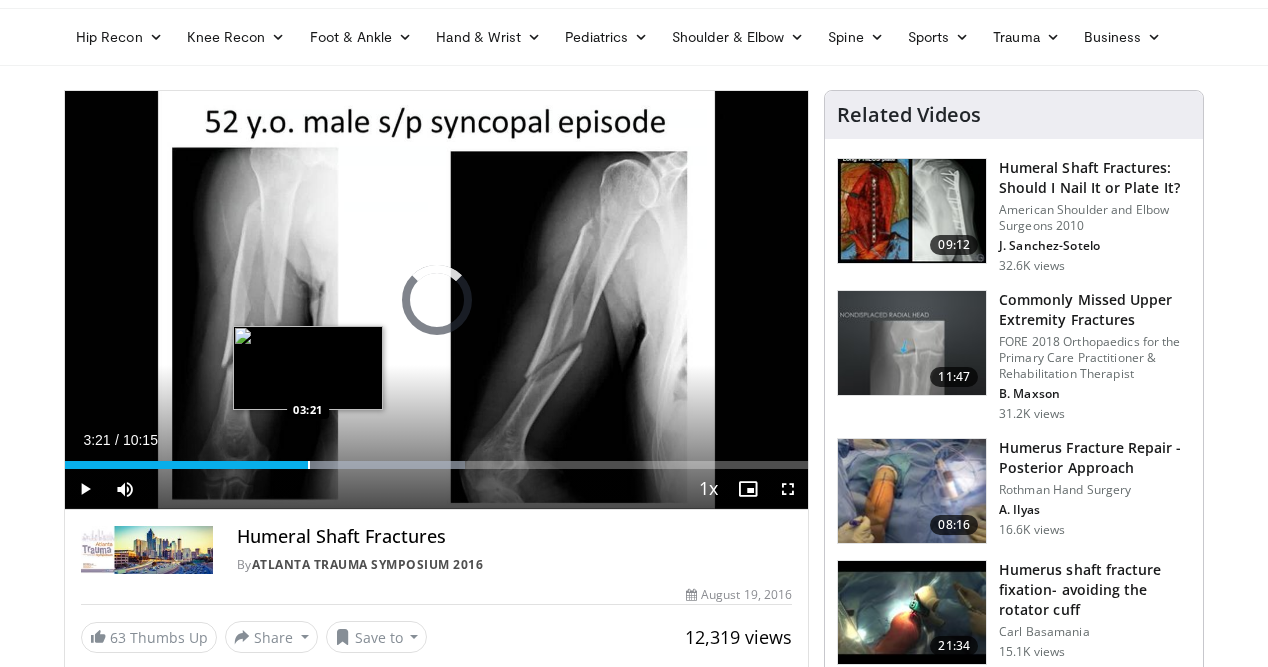 click on "Loaded :  53.81% 02:19 03:21" at bounding box center [436, 459] 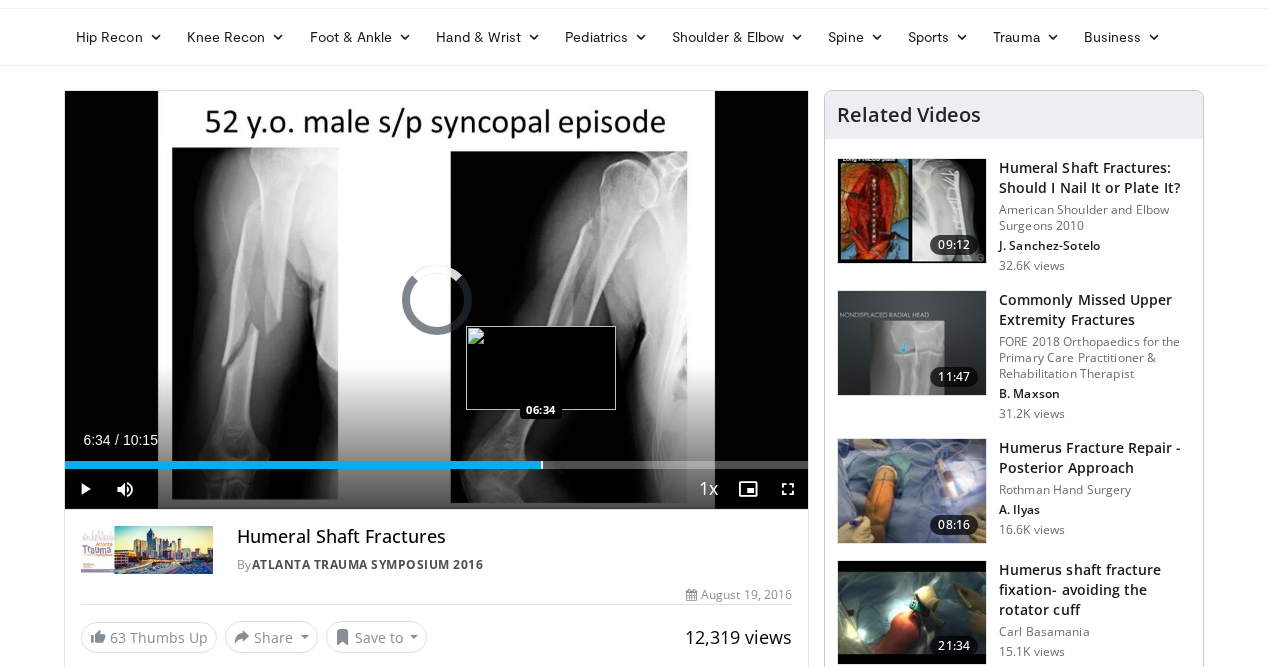 click at bounding box center (542, 465) 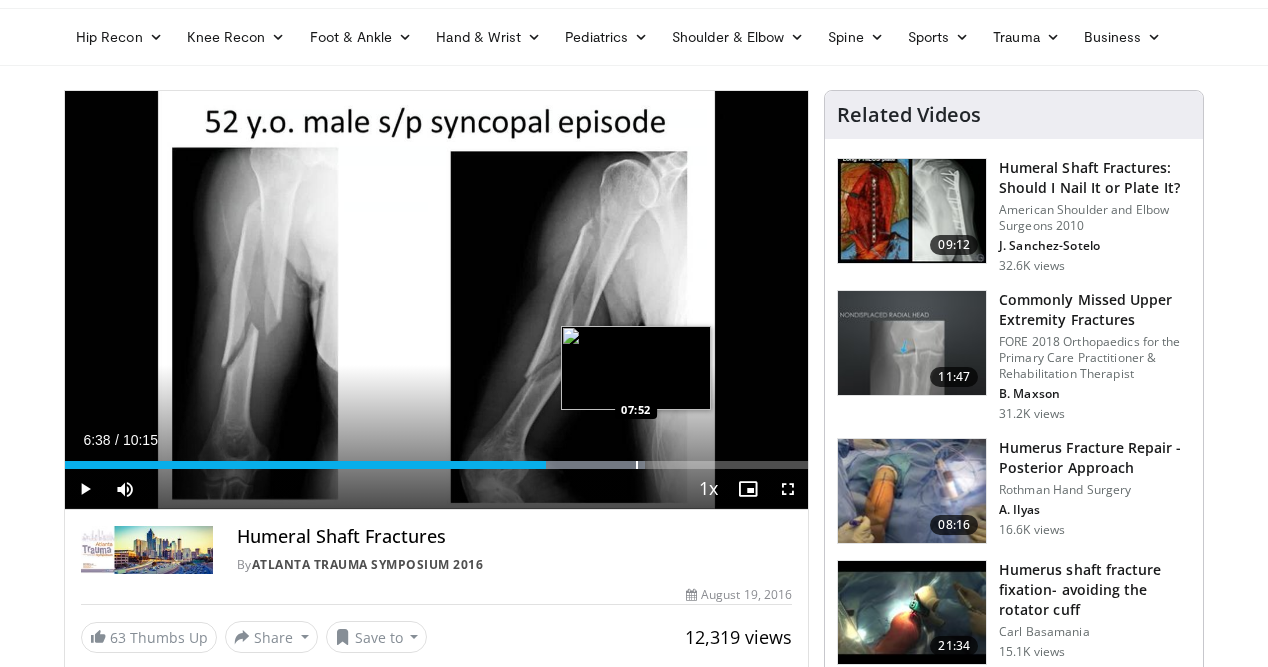click on "Loaded :  78.07% 06:38 07:52" at bounding box center (436, 459) 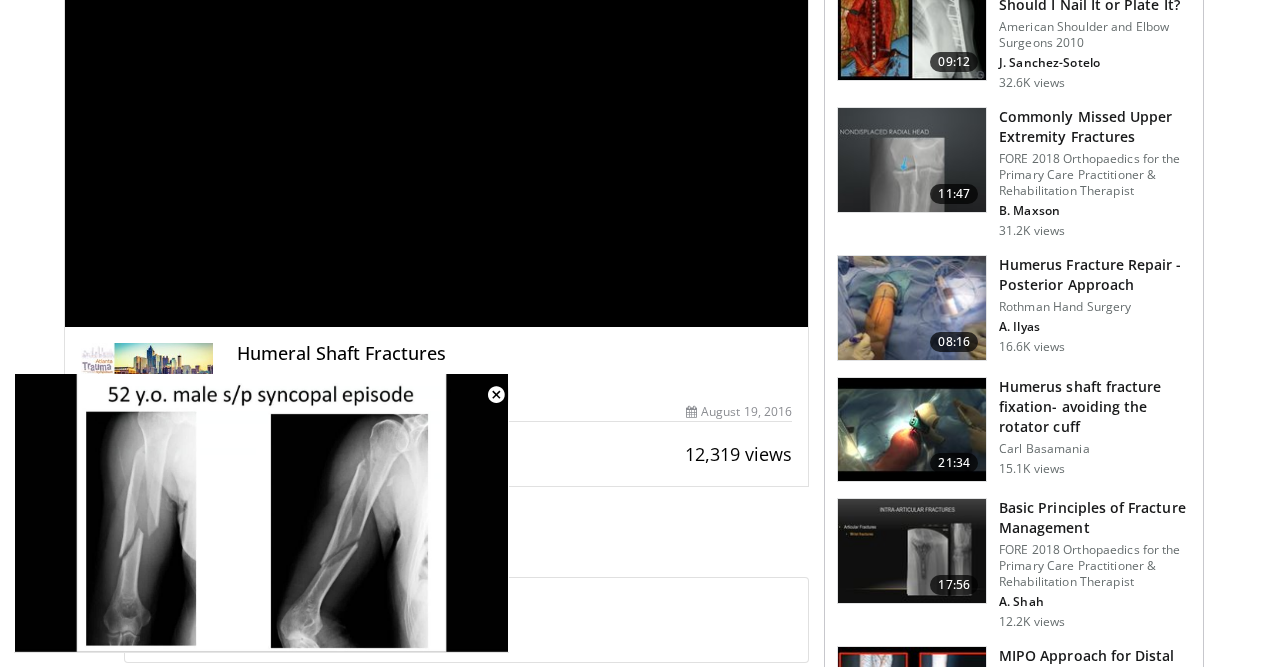 scroll, scrollTop: 249, scrollLeft: 0, axis: vertical 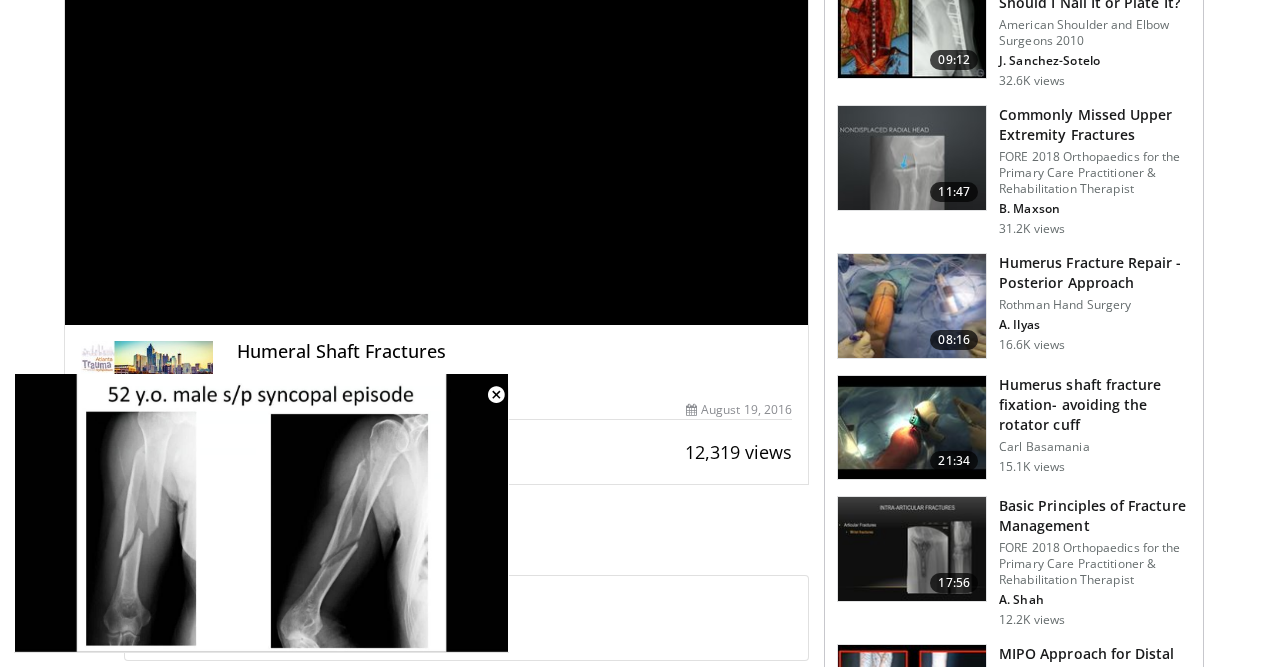 click at bounding box center (912, 306) 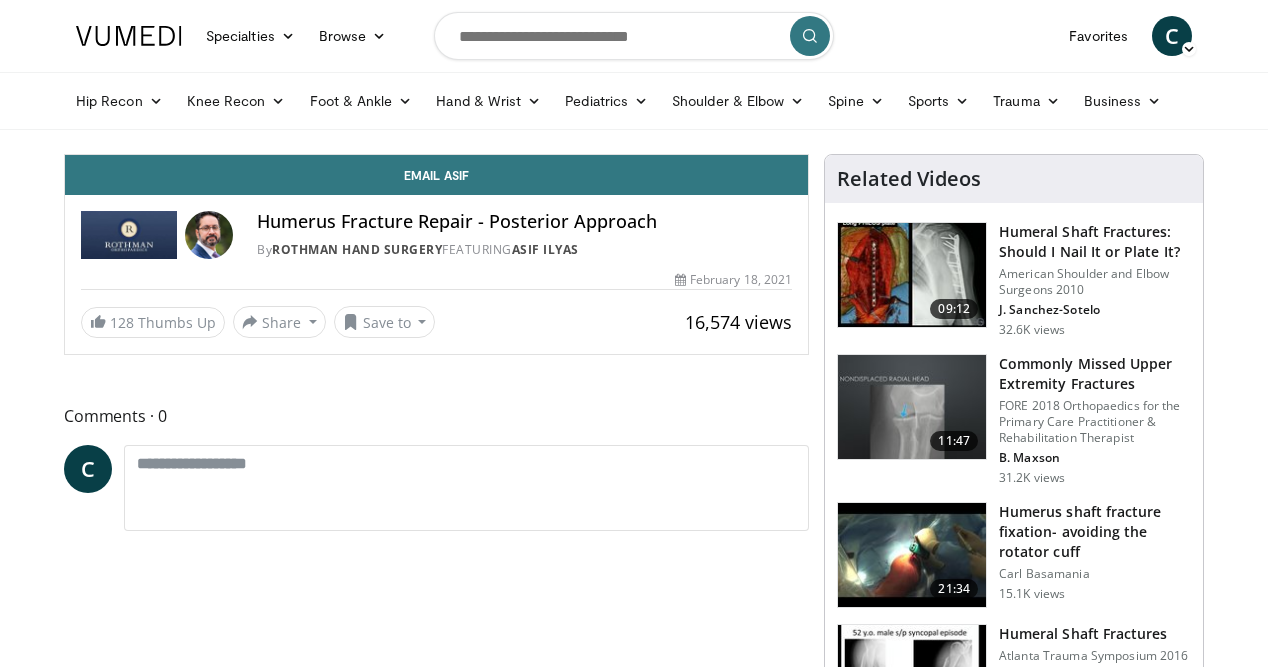 scroll, scrollTop: 0, scrollLeft: 0, axis: both 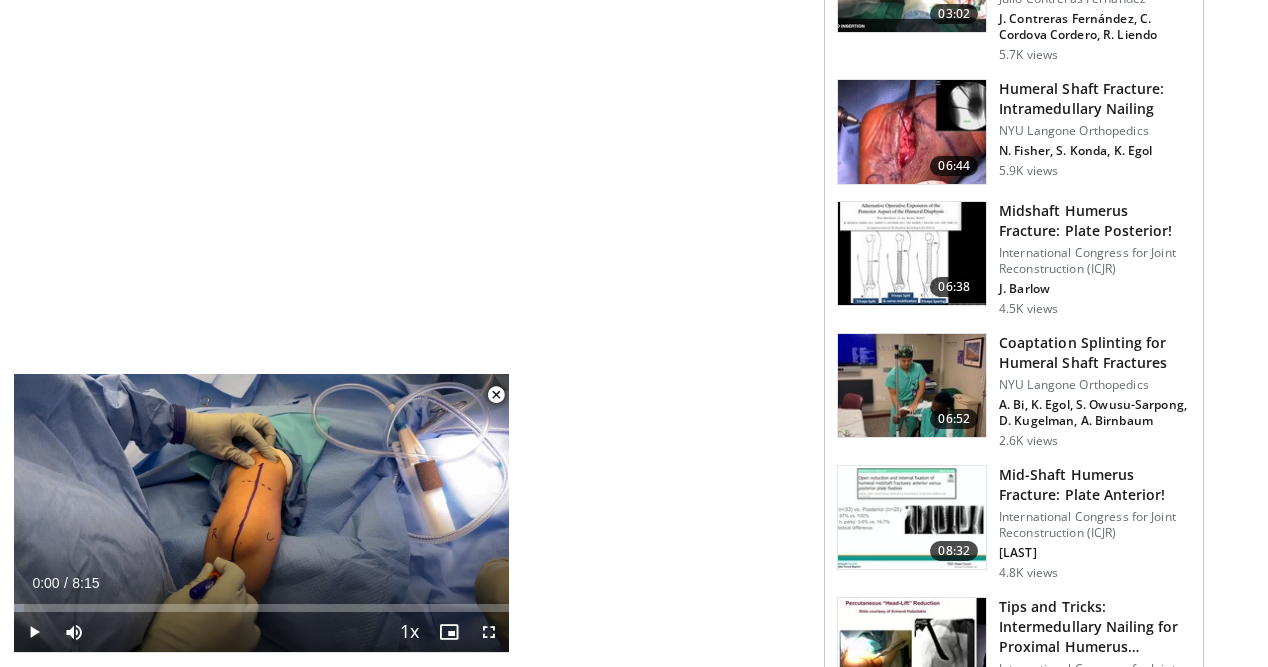 click at bounding box center [912, 254] 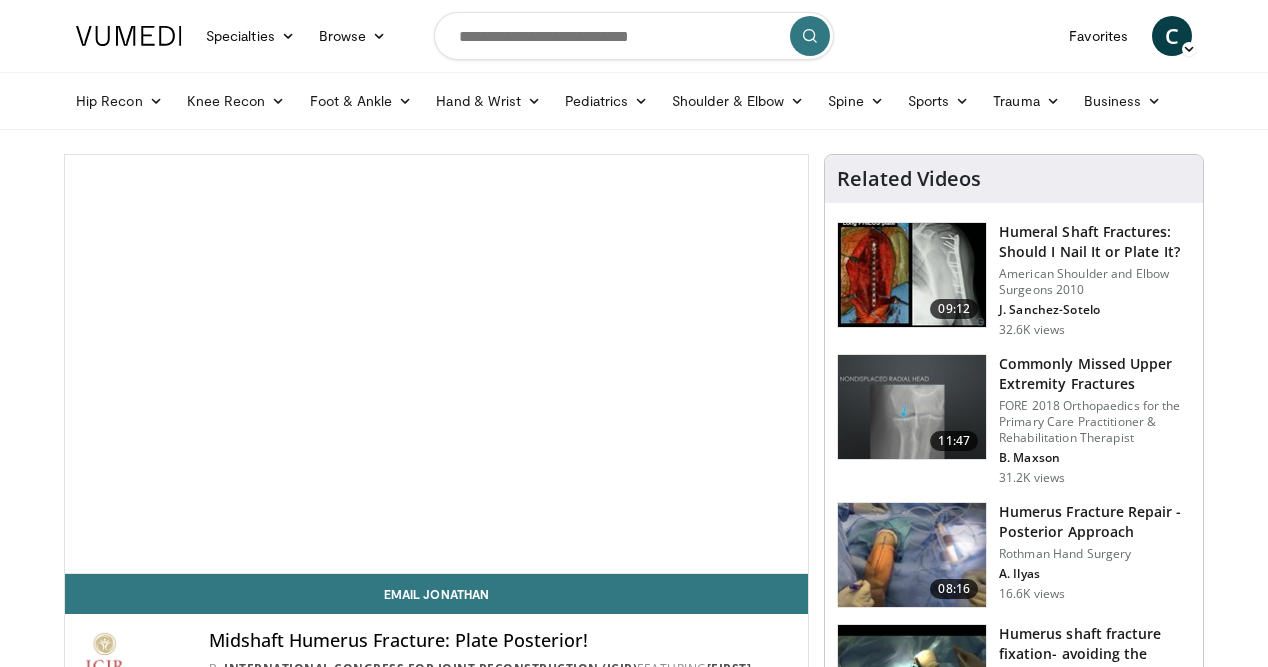 scroll, scrollTop: 0, scrollLeft: 0, axis: both 